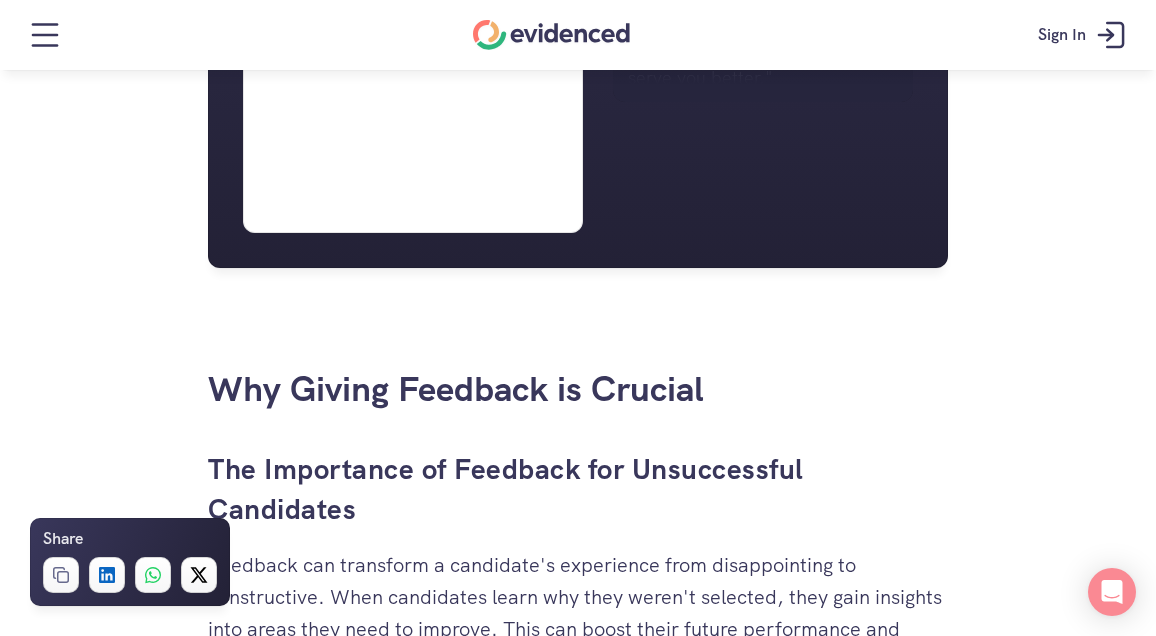 scroll, scrollTop: 2141, scrollLeft: 0, axis: vertical 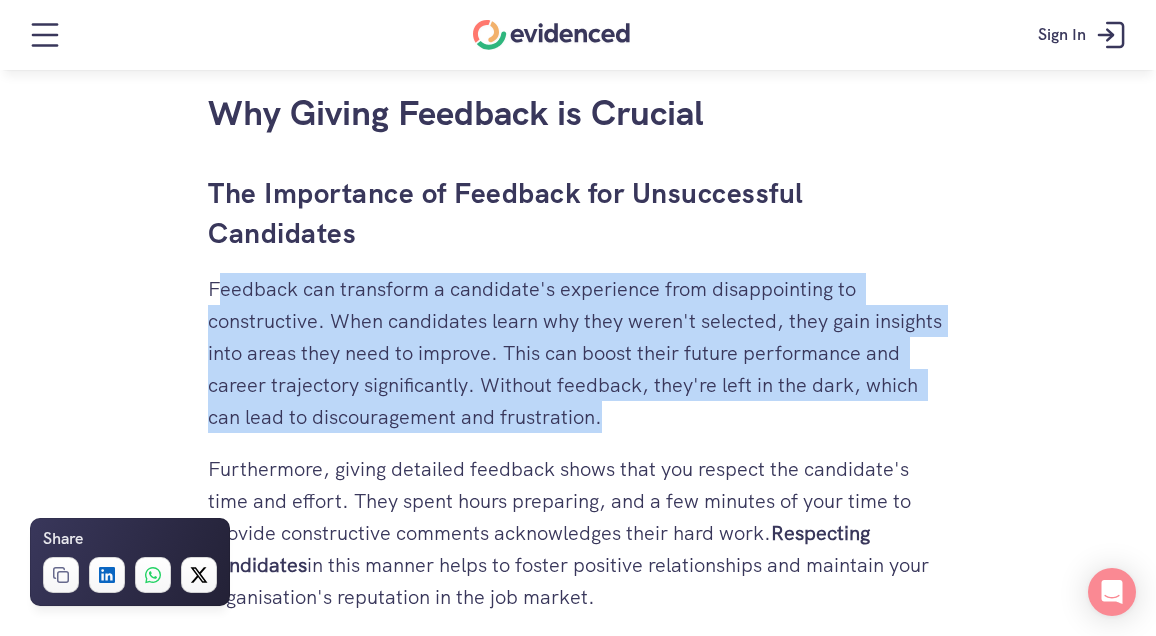 drag, startPoint x: 221, startPoint y: 288, endPoint x: 742, endPoint y: 410, distance: 535.09344 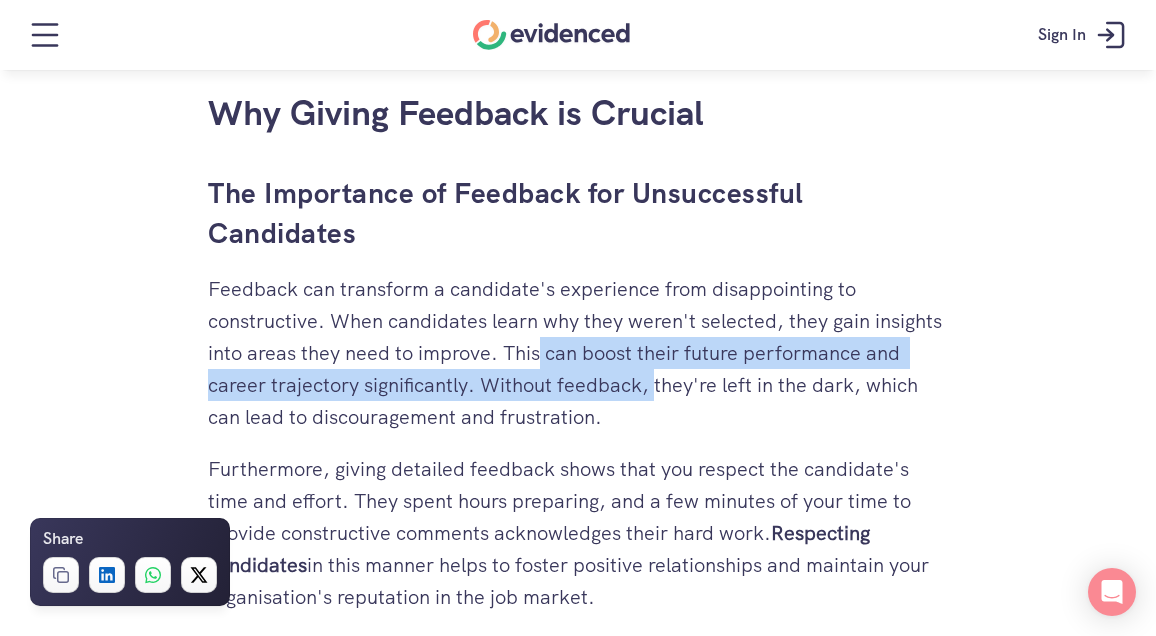 drag, startPoint x: 655, startPoint y: 398, endPoint x: 540, endPoint y: 364, distance: 119.92081 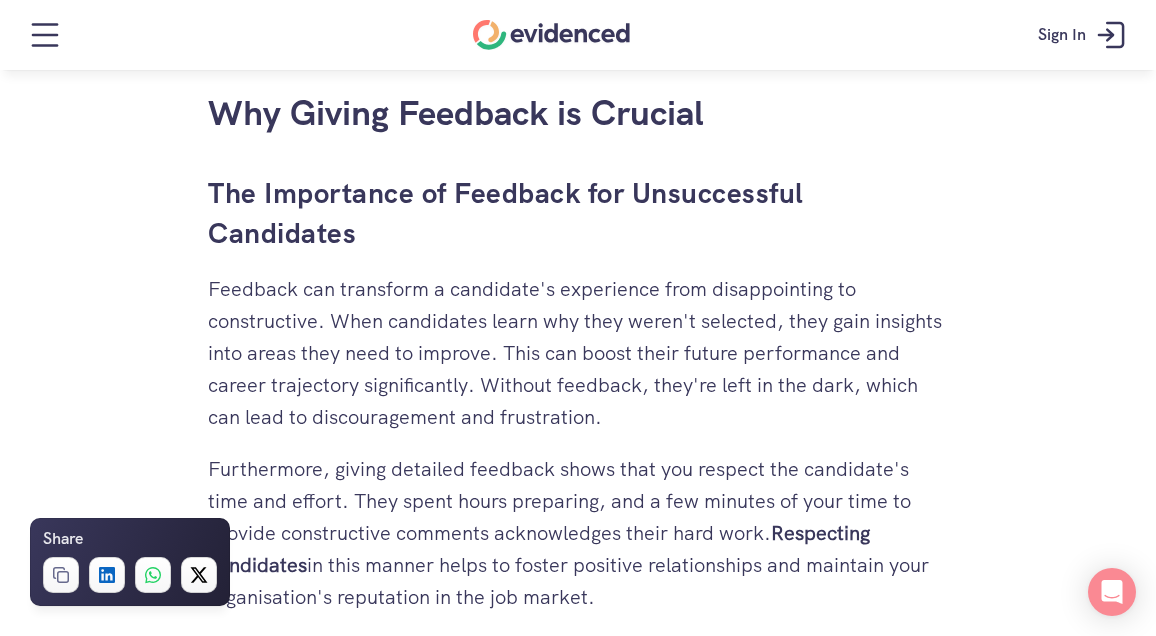 click on "Feedback can transform a candidate's experience from disappointing to constructive. When candidates learn why they weren't selected, they gain insights into areas they need to improve. This can boost their future performance and career trajectory significantly. Without feedback, they're left in the dark, which can lead to discouragement and frustration." at bounding box center [578, 353] 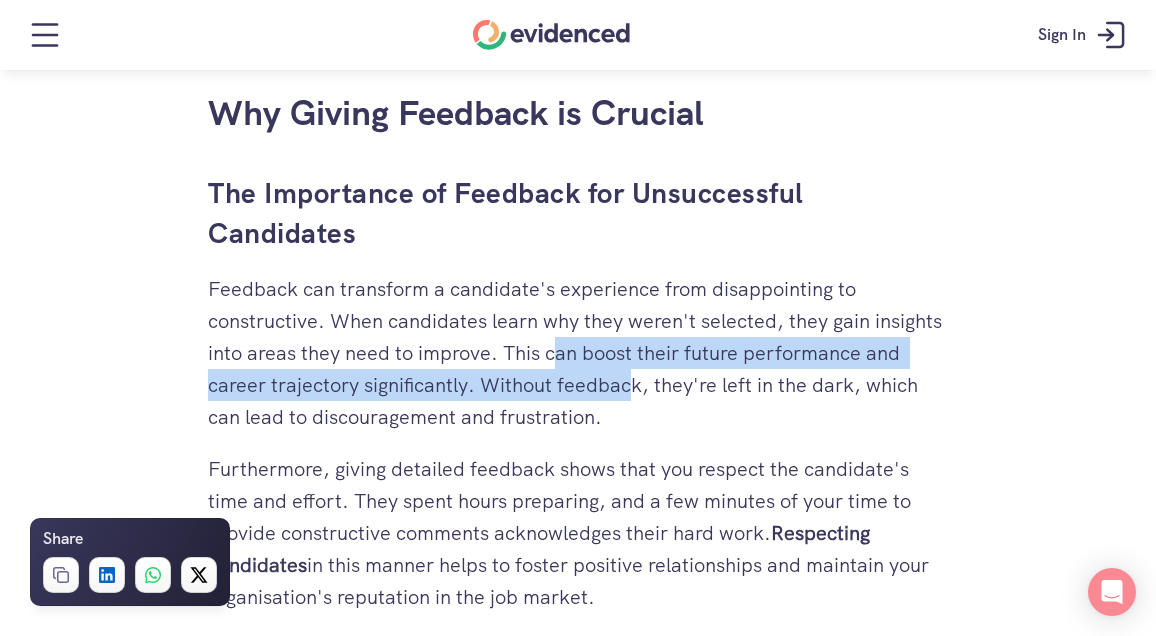 drag, startPoint x: 553, startPoint y: 342, endPoint x: 656, endPoint y: 388, distance: 112.805145 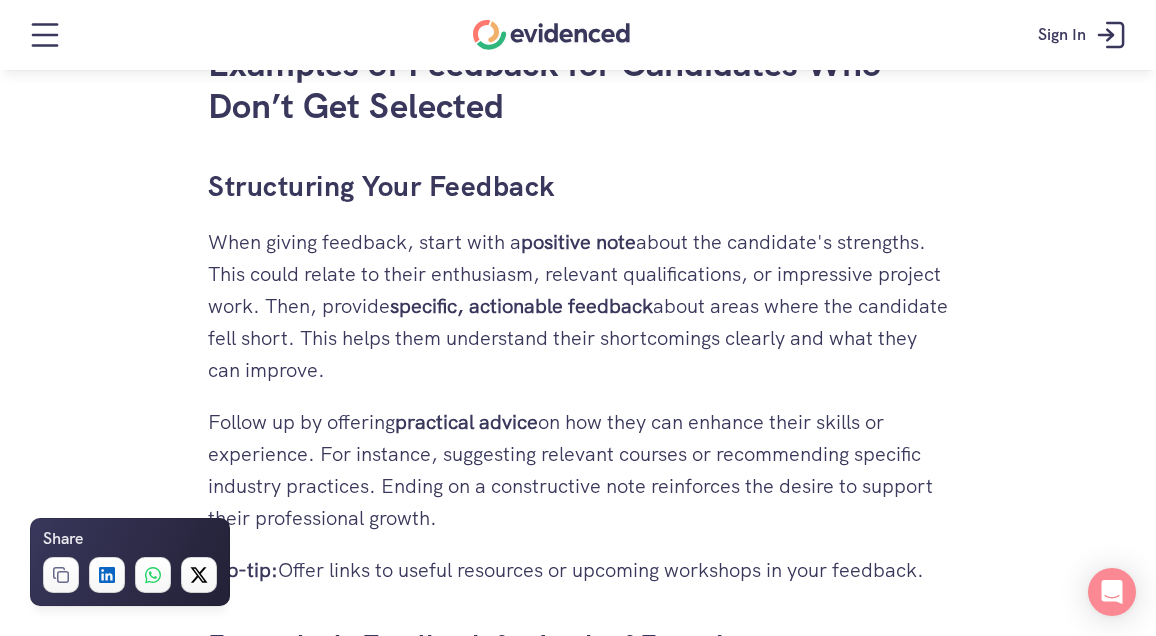 scroll, scrollTop: 3941, scrollLeft: 0, axis: vertical 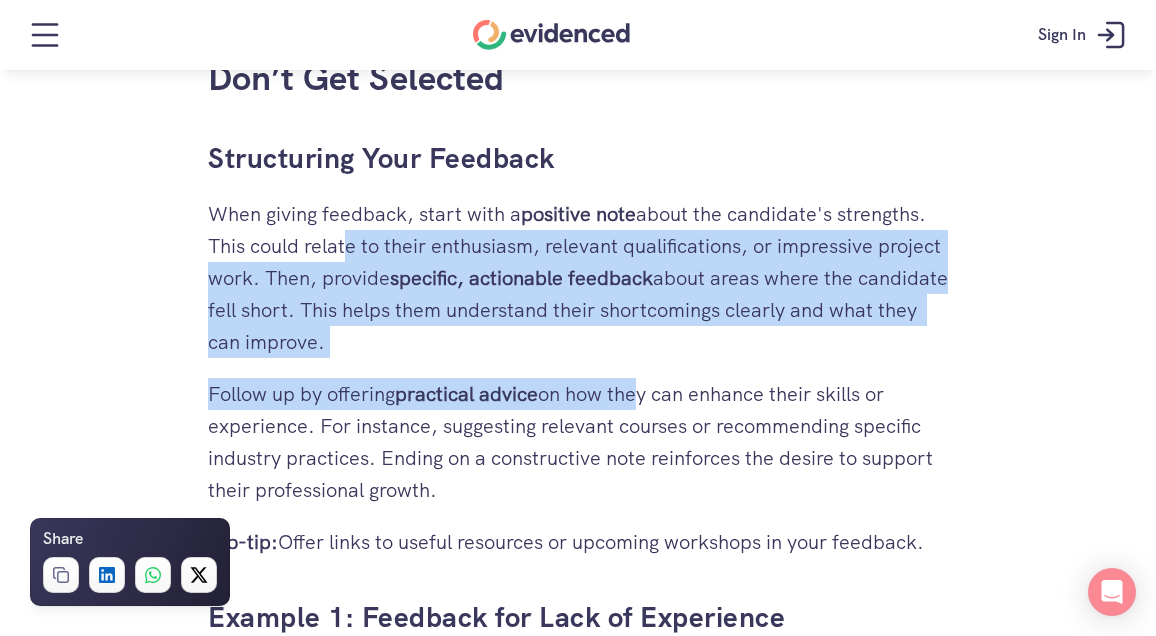 drag, startPoint x: 645, startPoint y: 390, endPoint x: 343, endPoint y: 247, distance: 334.14517 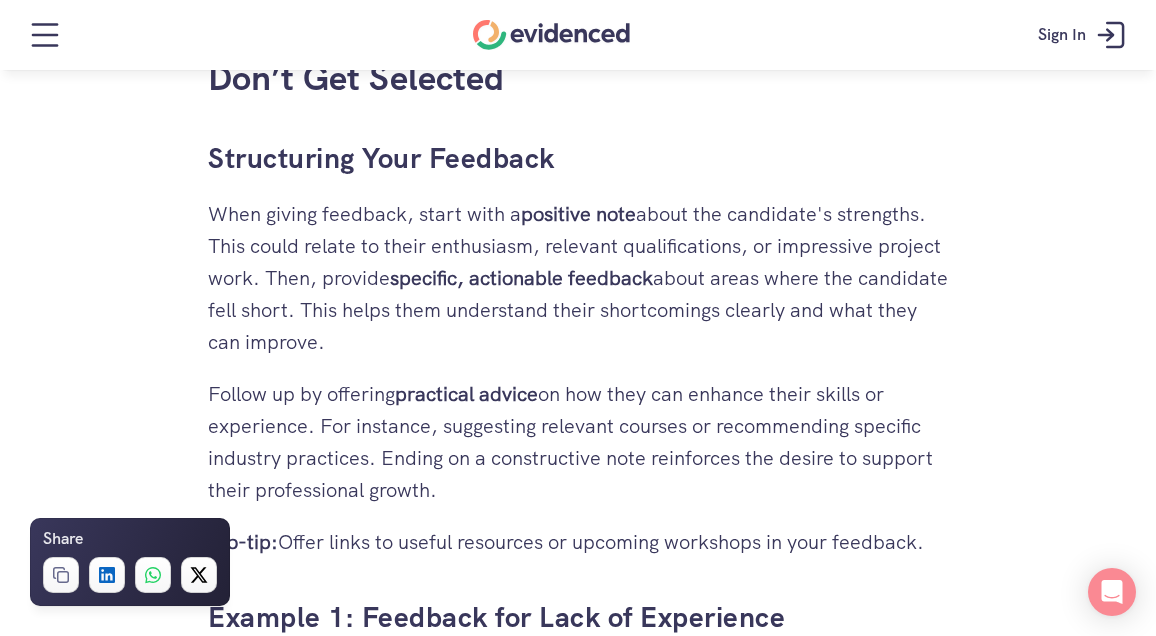 click on "When giving feedback, start with a positive note about the candidate's strengths. This could relate to their enthusiasm, relevant qualifications, or impressive project work. Then, provide specific, actionable feedback about areas where the candidate fell short. This helps them understand their shortcomings clearly and what they can improve." at bounding box center [578, 278] 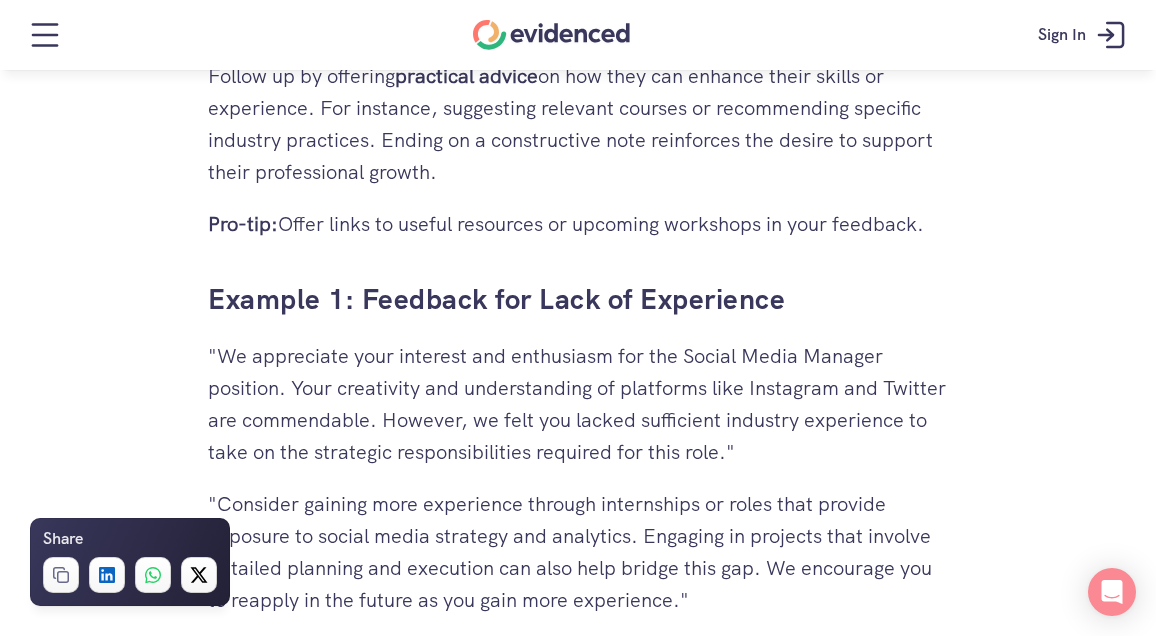 scroll, scrollTop: 4341, scrollLeft: 0, axis: vertical 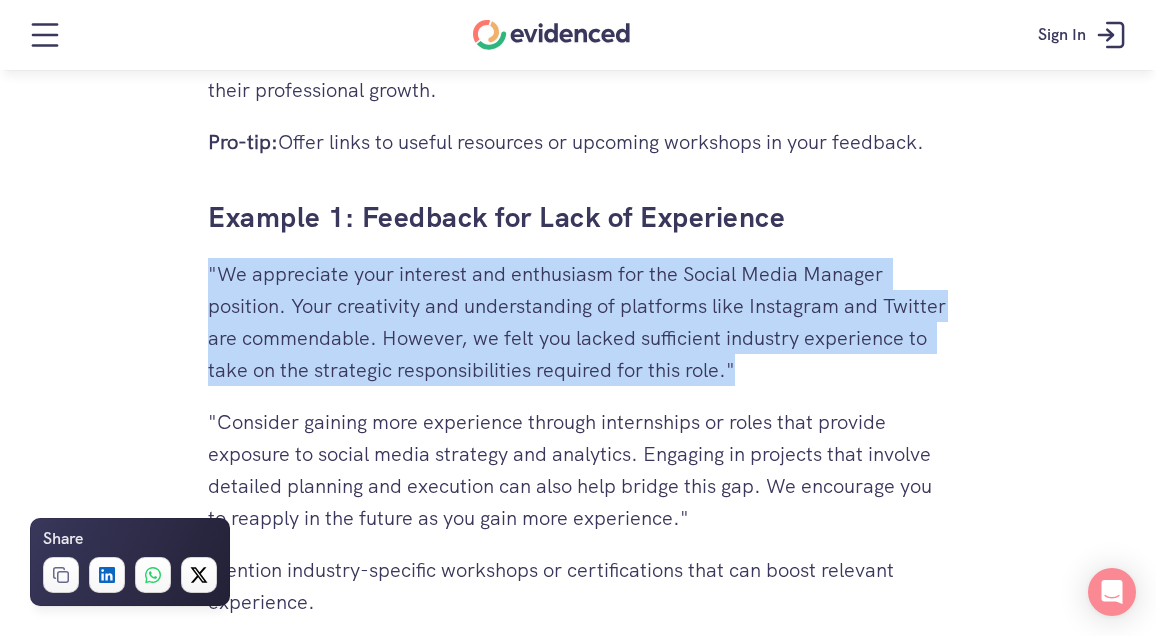 drag, startPoint x: 208, startPoint y: 277, endPoint x: 874, endPoint y: 370, distance: 672.4619 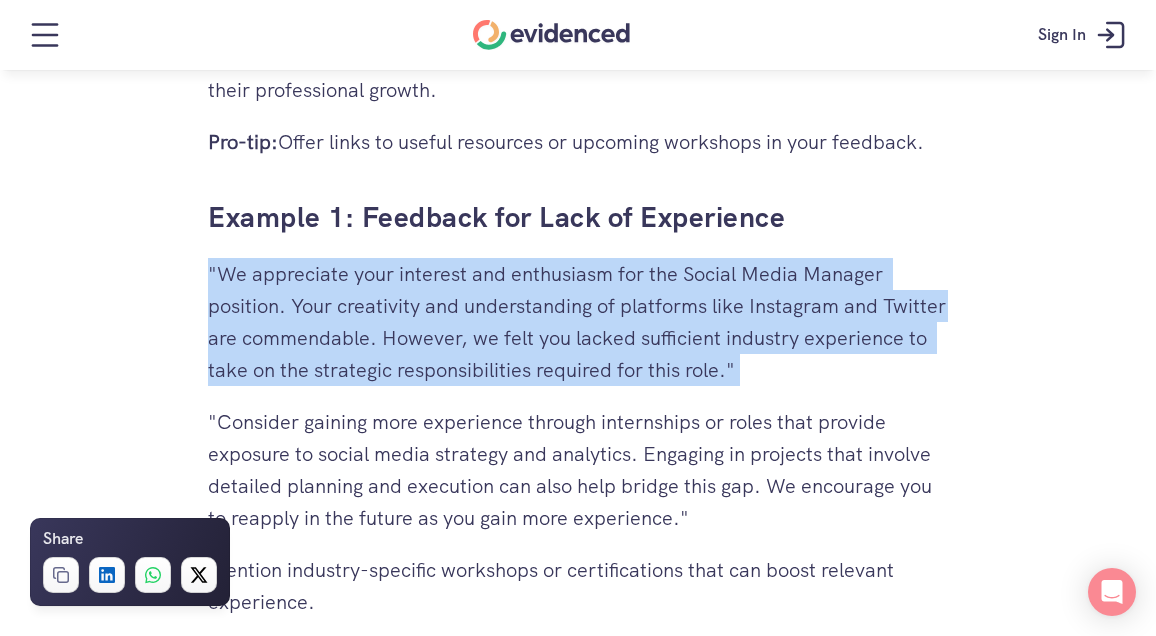 drag, startPoint x: 874, startPoint y: 370, endPoint x: 183, endPoint y: 259, distance: 699.8586 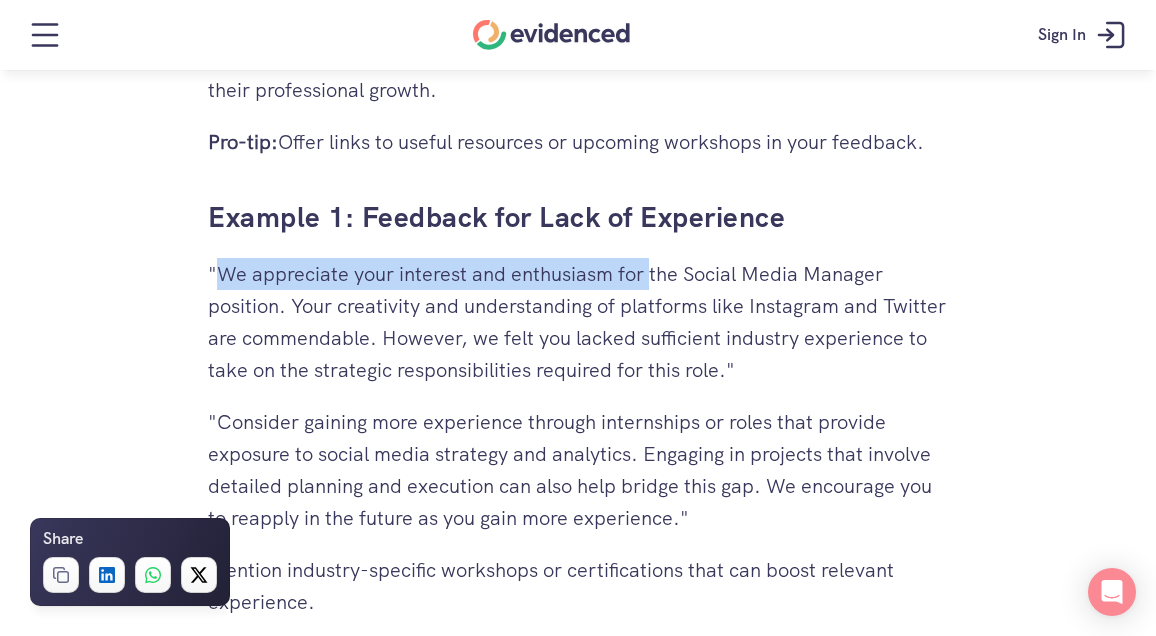 drag, startPoint x: 221, startPoint y: 276, endPoint x: 676, endPoint y: 258, distance: 455.3559 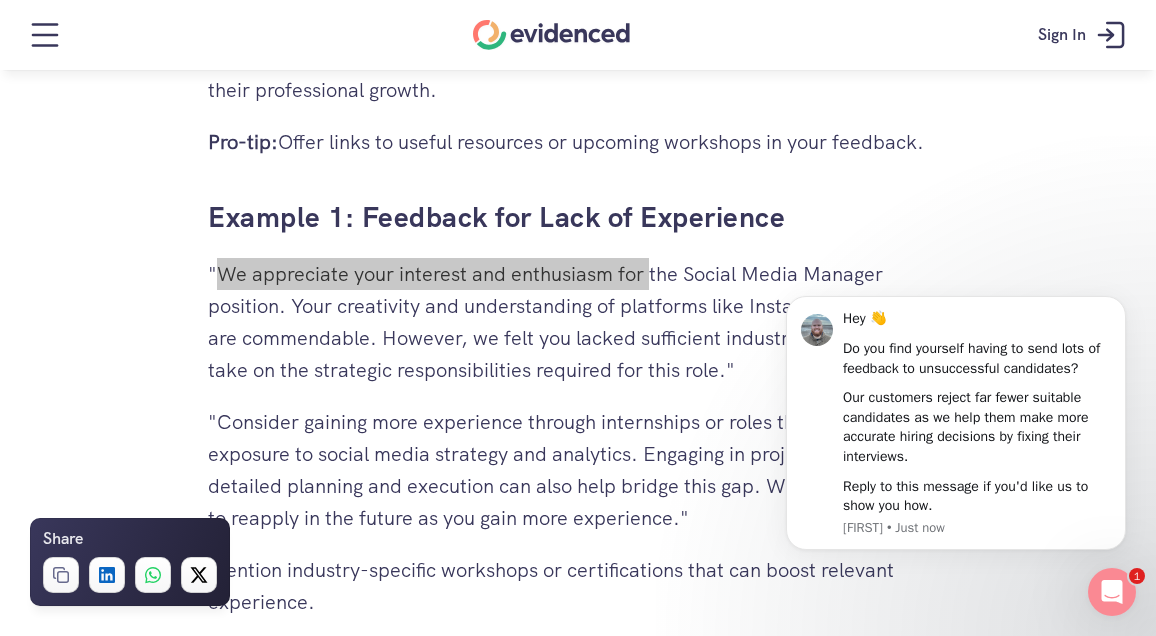 scroll, scrollTop: 0, scrollLeft: 0, axis: both 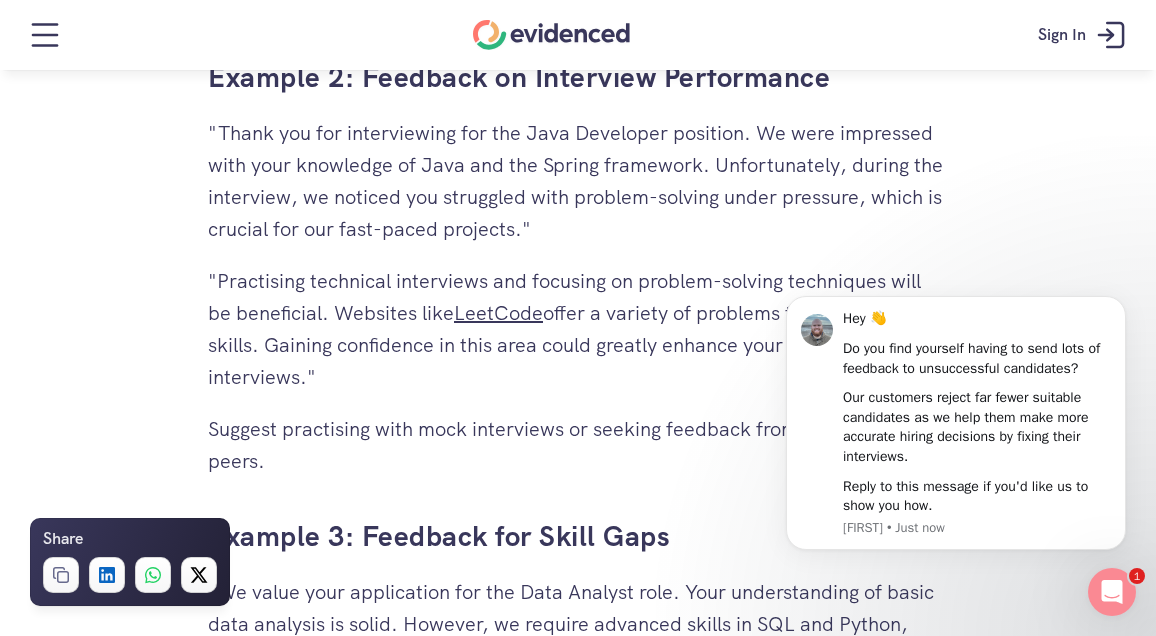 drag, startPoint x: 665, startPoint y: 221, endPoint x: 225, endPoint y: 131, distance: 449.11023 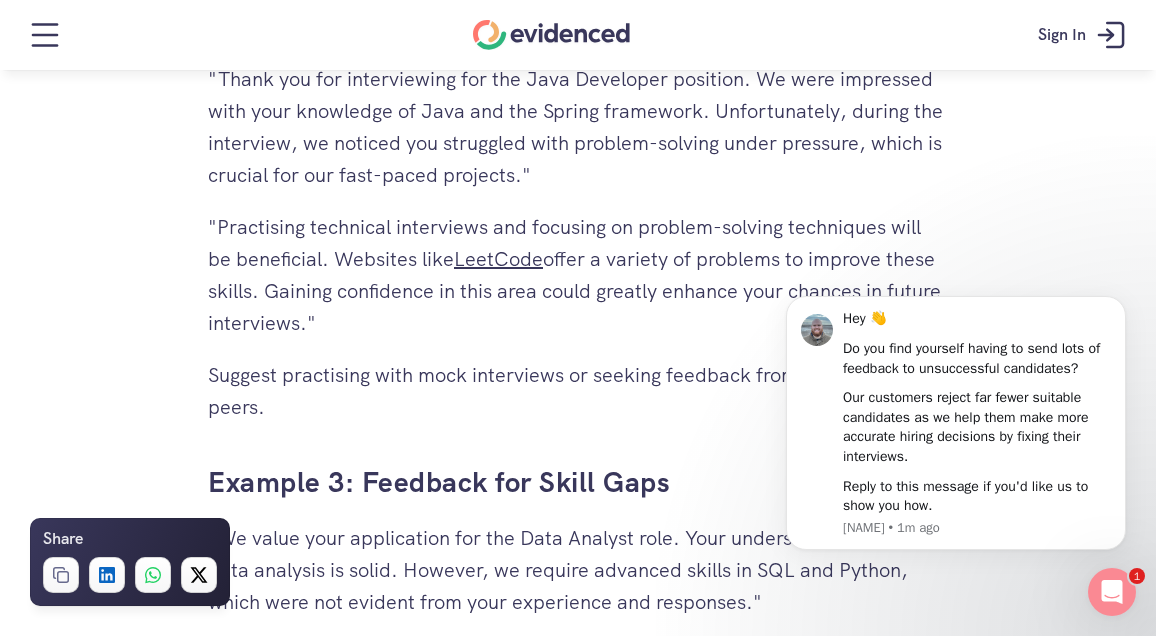 scroll, scrollTop: 5041, scrollLeft: 0, axis: vertical 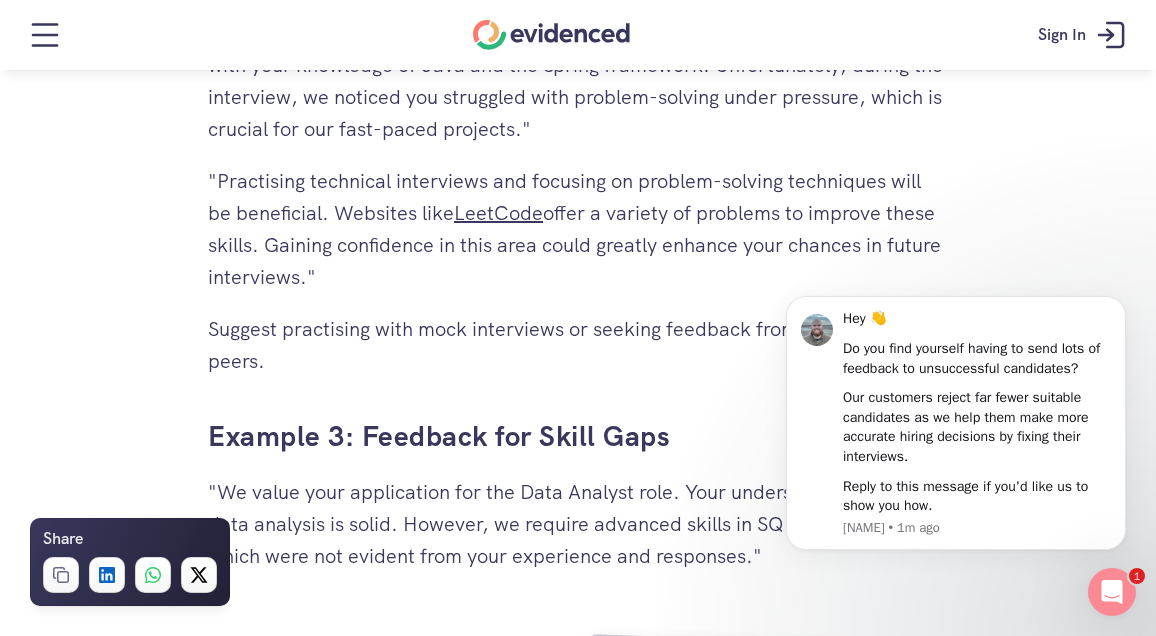 drag, startPoint x: 306, startPoint y: 347, endPoint x: 215, endPoint y: 149, distance: 217.91054 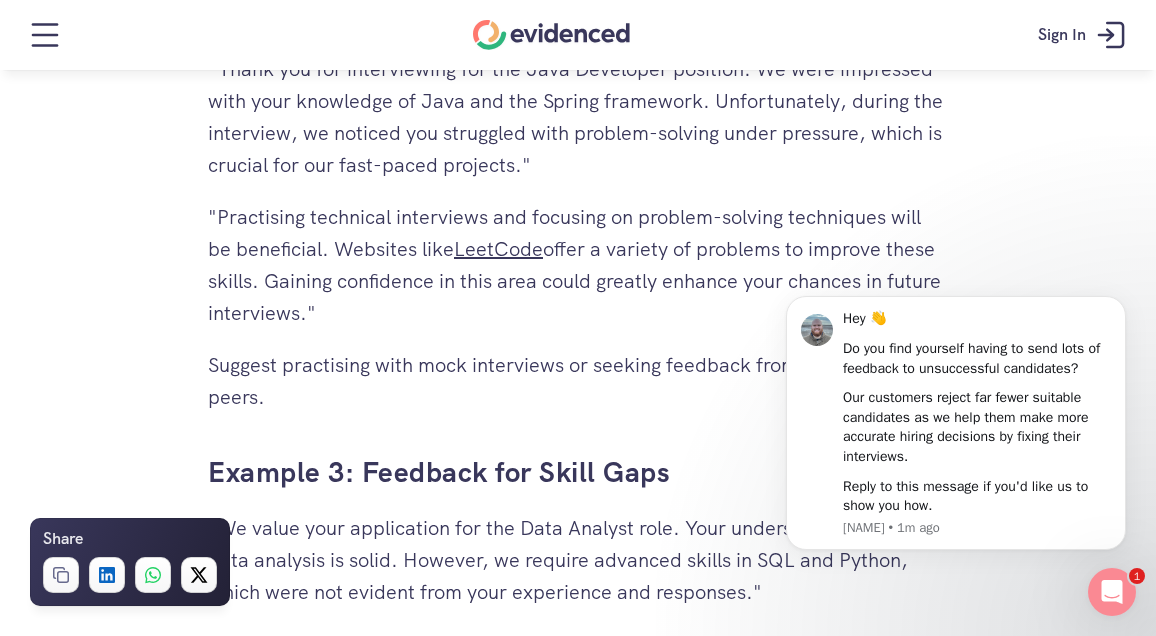 scroll, scrollTop: 5041, scrollLeft: 0, axis: vertical 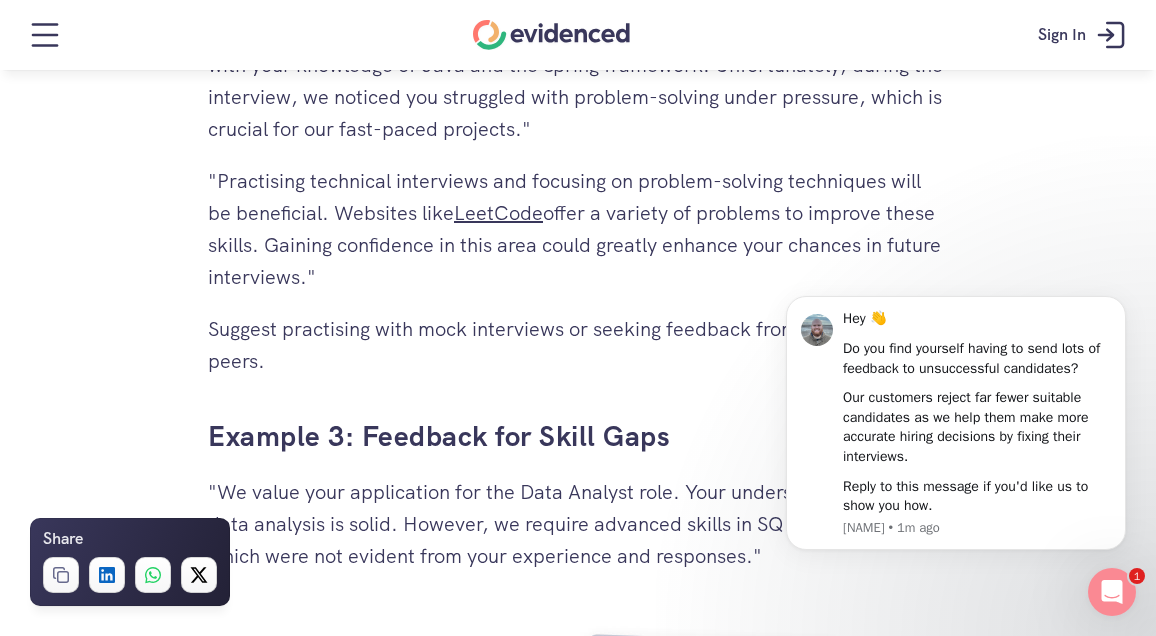 click on "Want to make more accurate hiring decisions? Watch a quick demo" at bounding box center [578, 108] 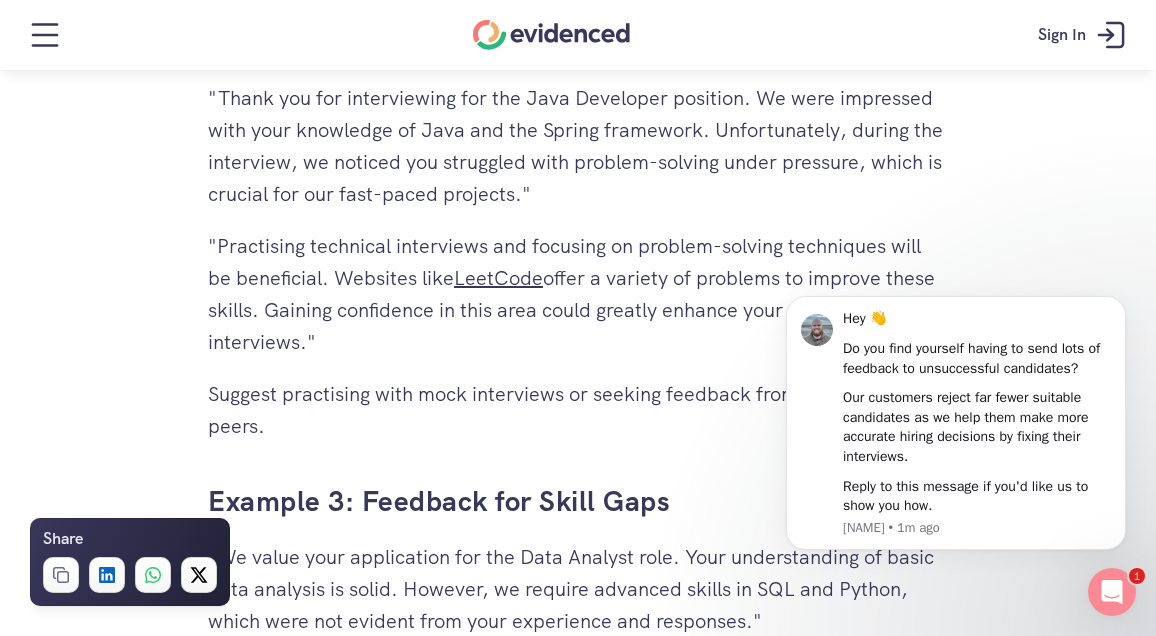 scroll, scrollTop: 4941, scrollLeft: 0, axis: vertical 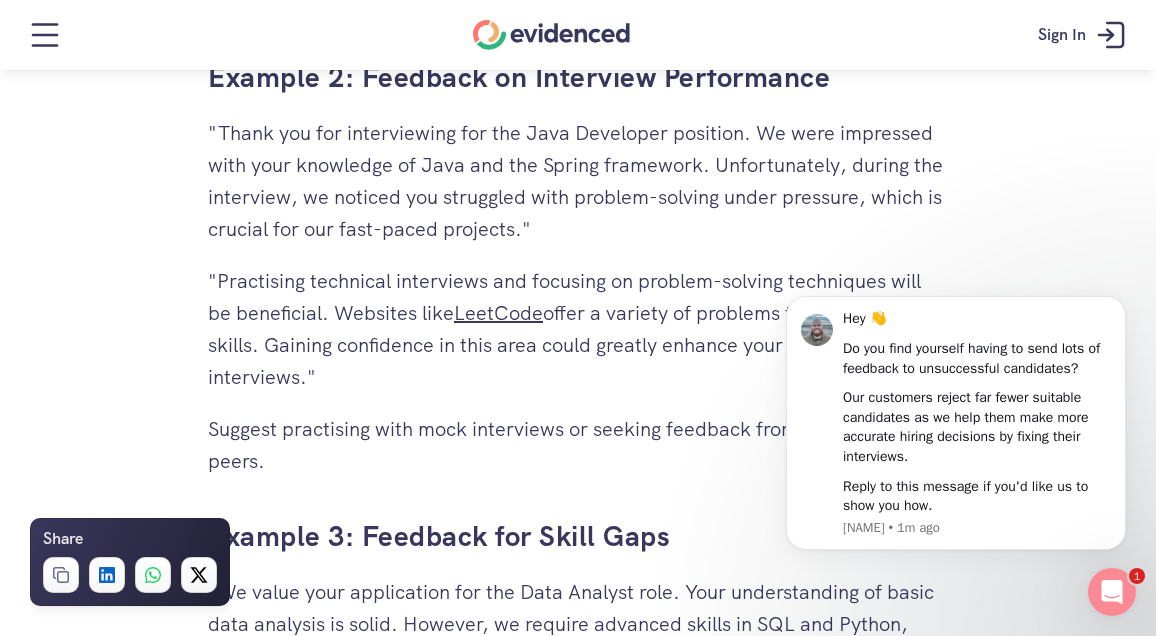 drag, startPoint x: 637, startPoint y: 209, endPoint x: 639, endPoint y: 230, distance: 21.095022 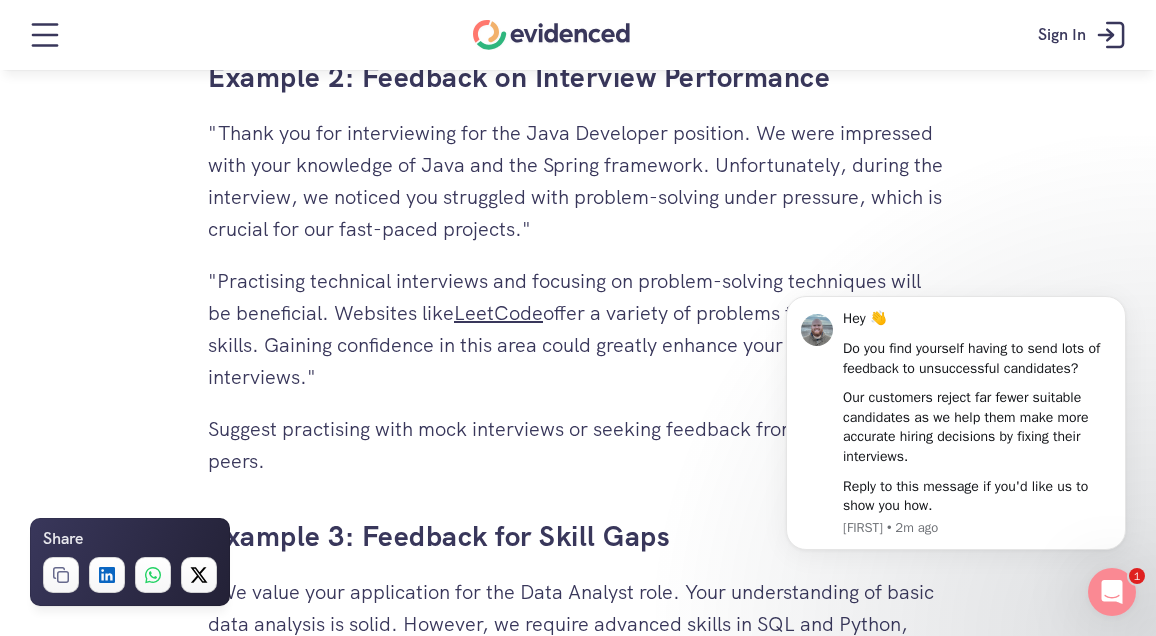 drag, startPoint x: 408, startPoint y: 453, endPoint x: 209, endPoint y: 81, distance: 421.8827 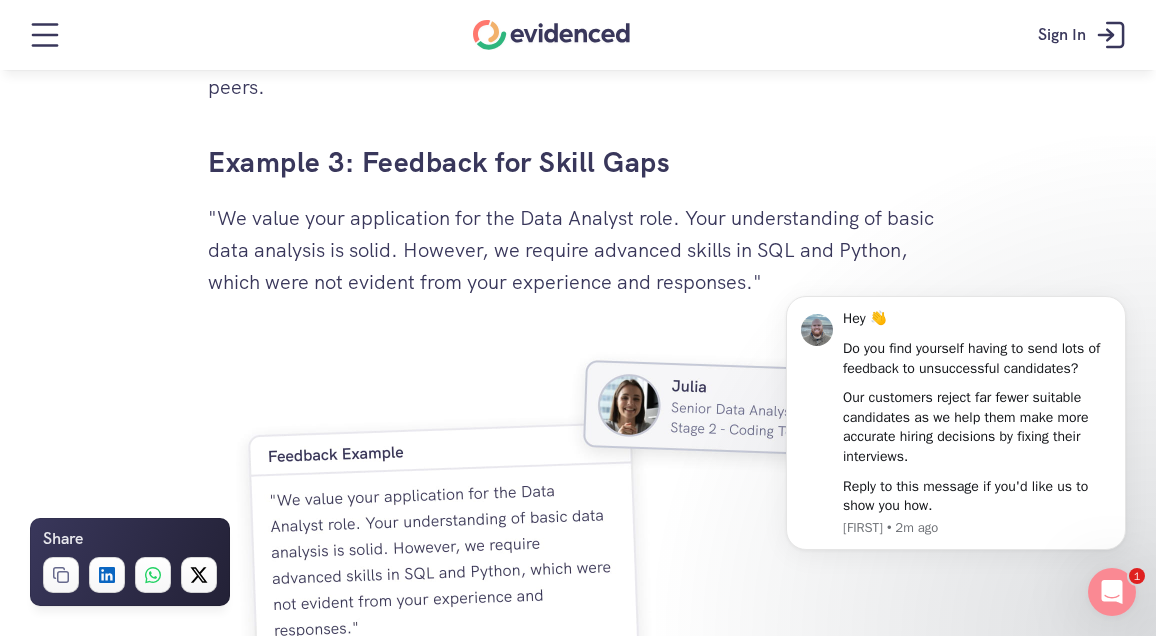 scroll, scrollTop: 5341, scrollLeft: 0, axis: vertical 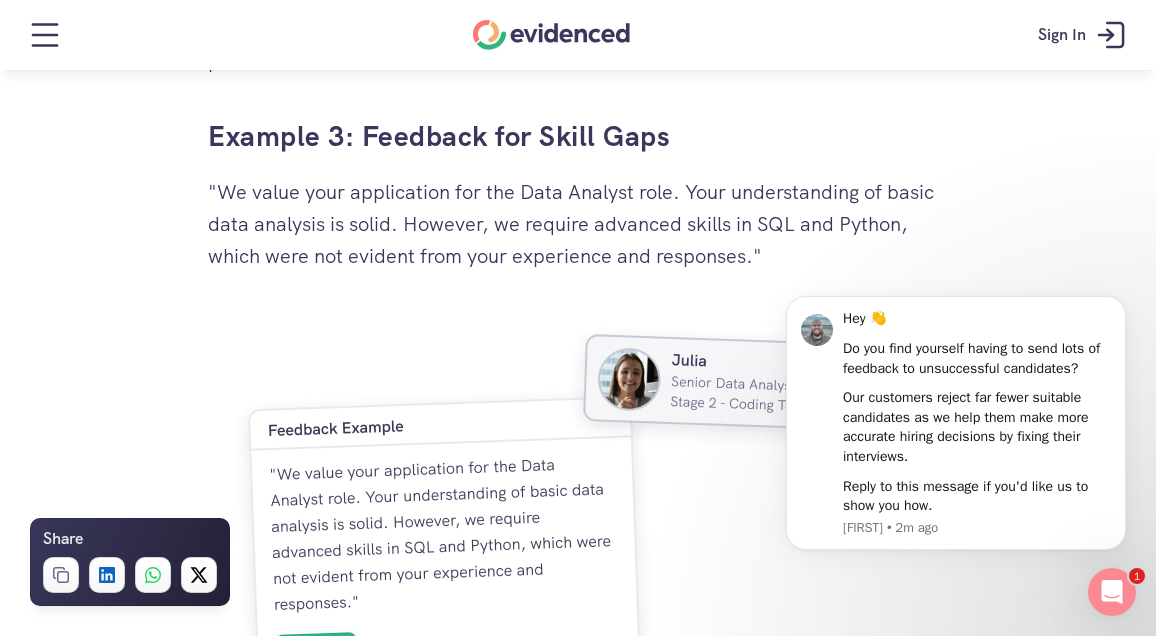 drag, startPoint x: 714, startPoint y: 244, endPoint x: 185, endPoint y: 196, distance: 531.1732 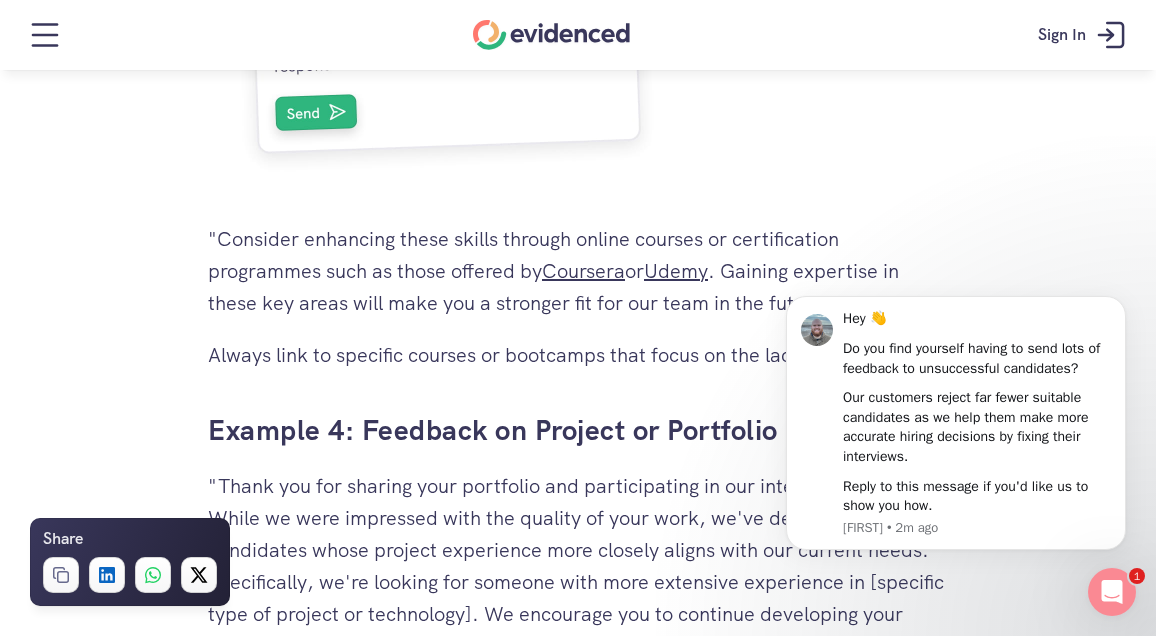 scroll, scrollTop: 5941, scrollLeft: 0, axis: vertical 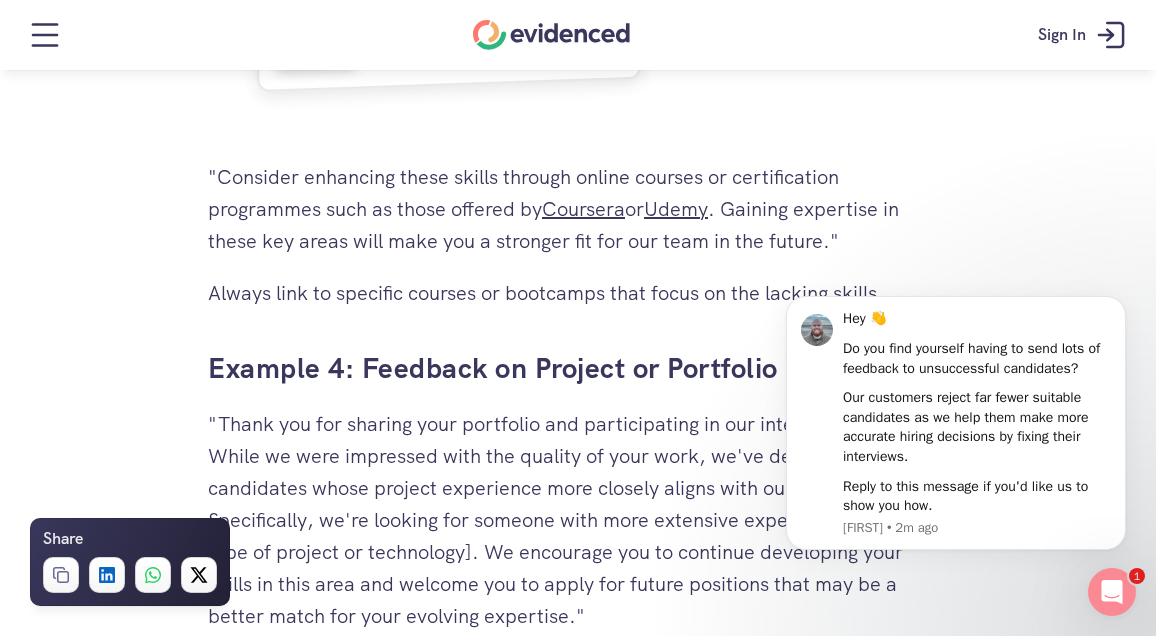 drag, startPoint x: 202, startPoint y: 170, endPoint x: 627, endPoint y: 285, distance: 440.284 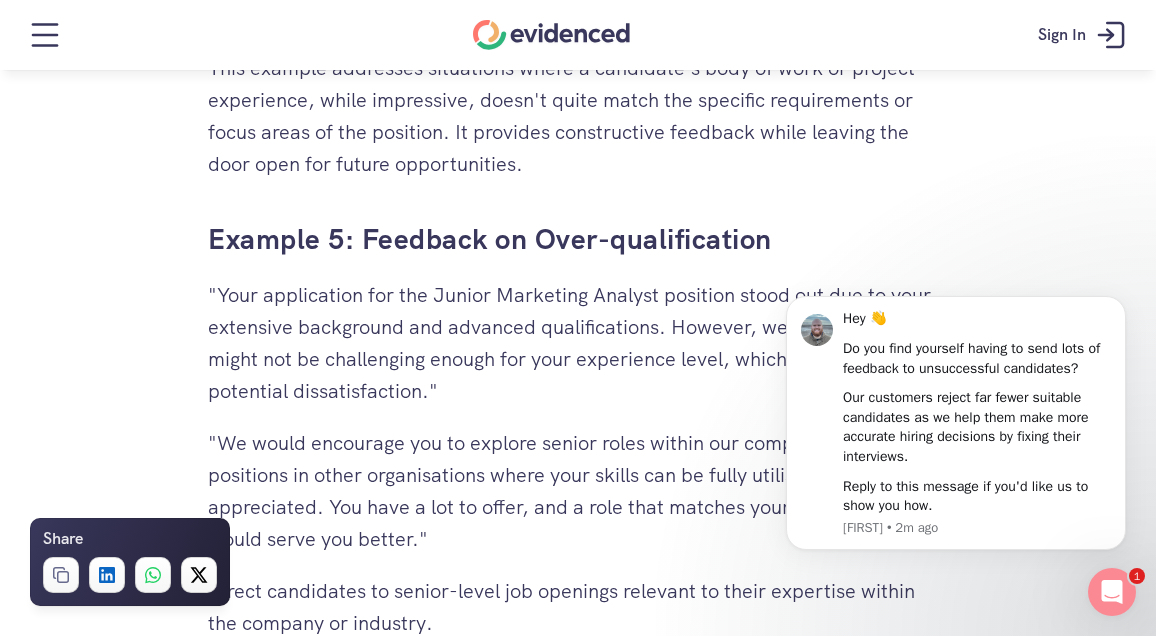 scroll, scrollTop: 5941, scrollLeft: 0, axis: vertical 